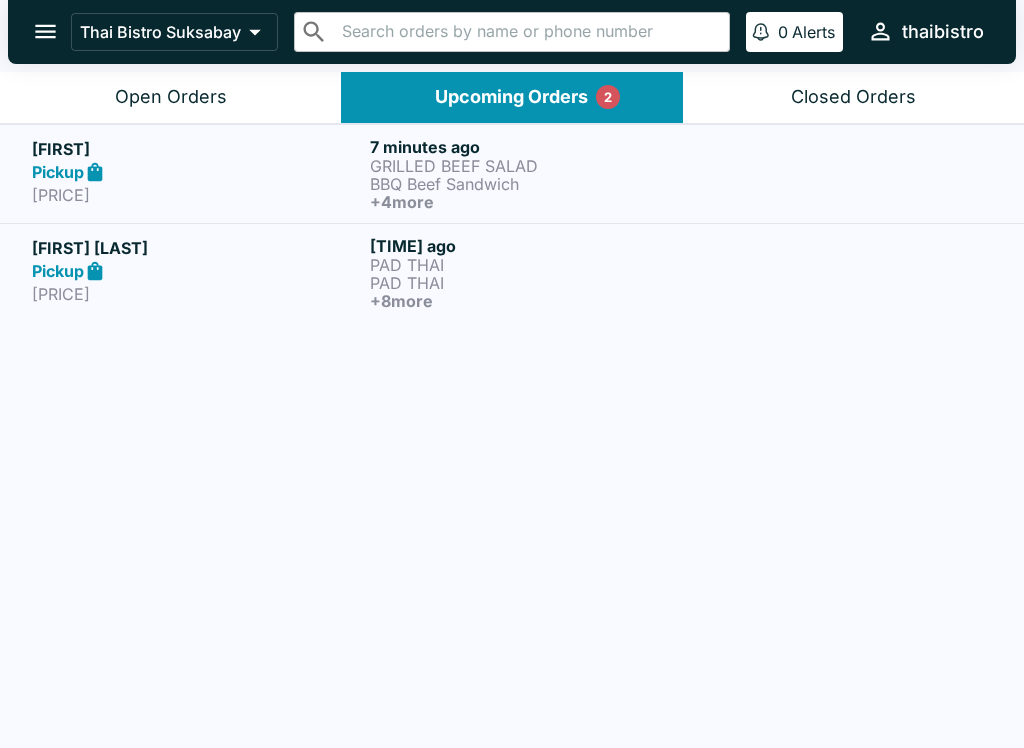 scroll, scrollTop: 0, scrollLeft: 0, axis: both 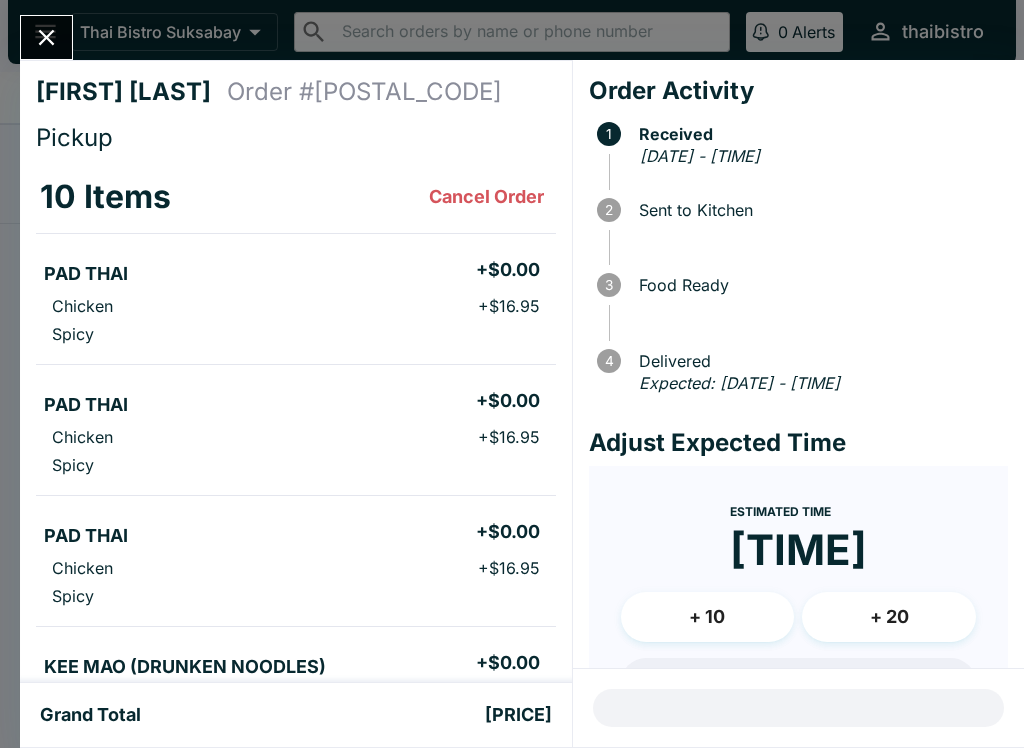 click 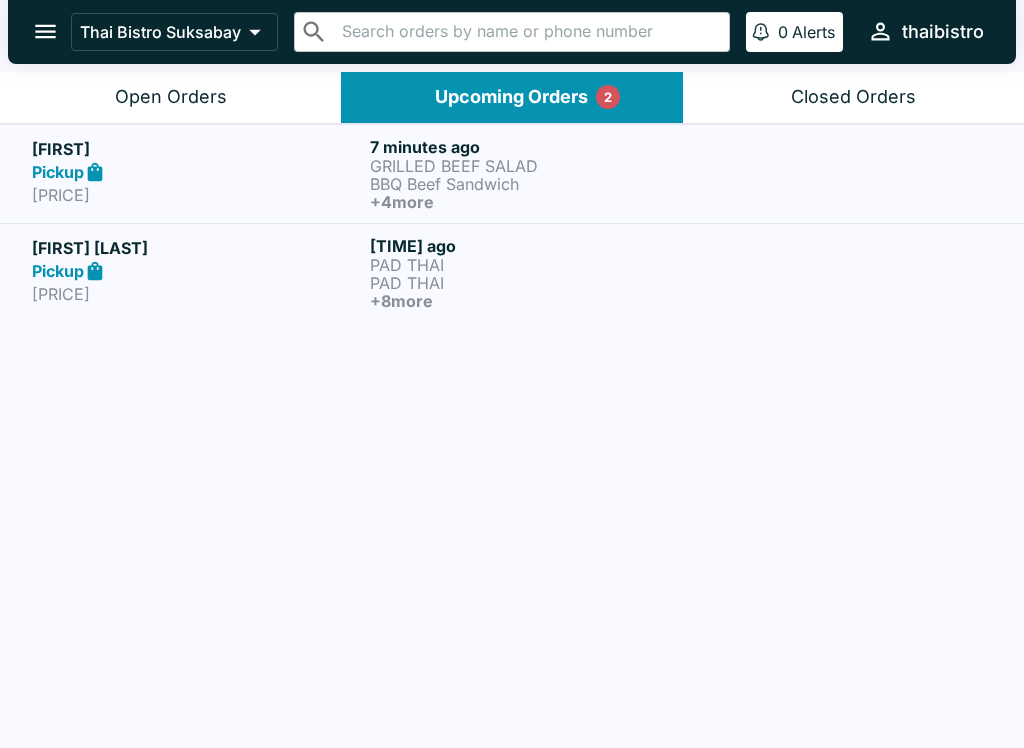 click on "BBQ Beef Sandwich" at bounding box center [535, 184] 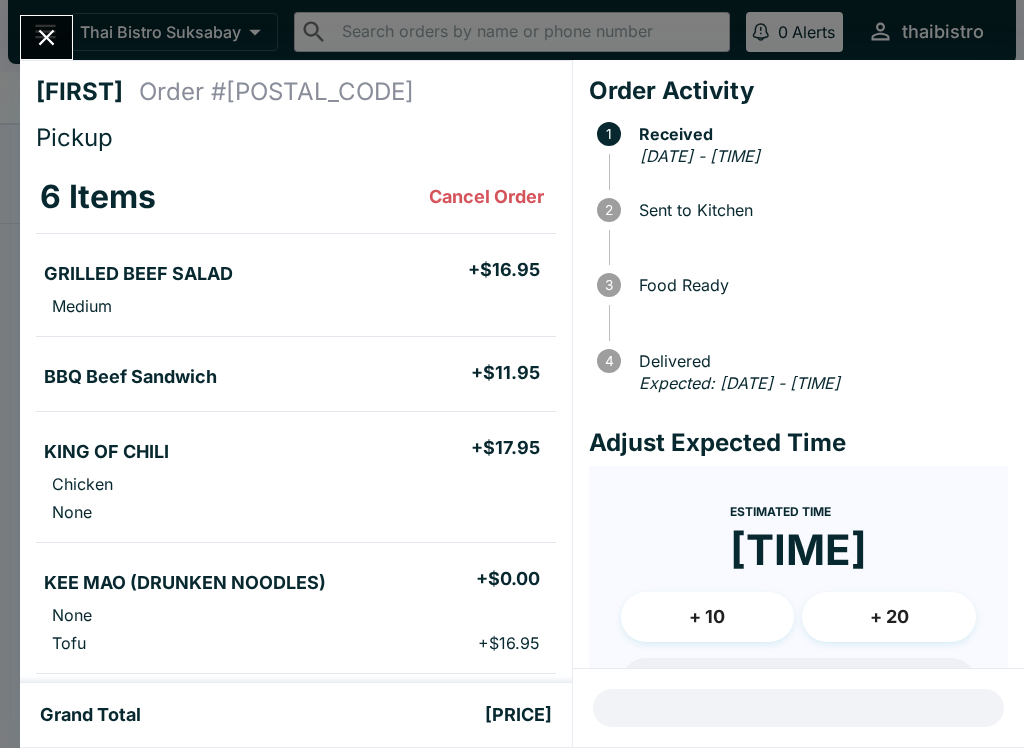click at bounding box center (46, 37) 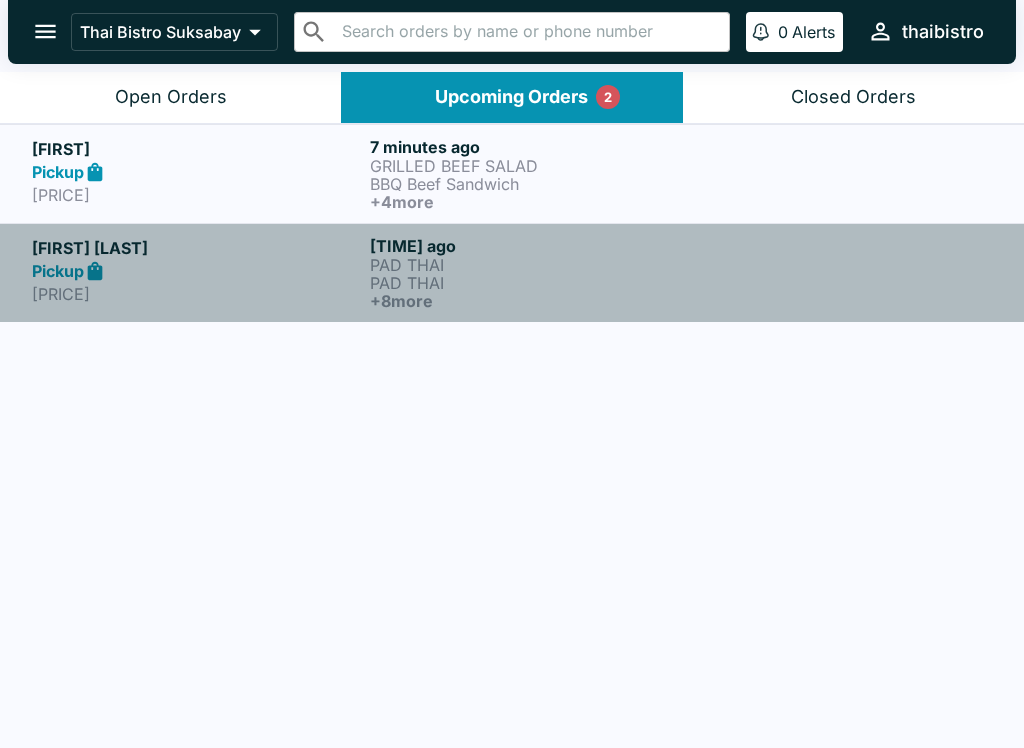 click on "PAD THAI" at bounding box center (535, 283) 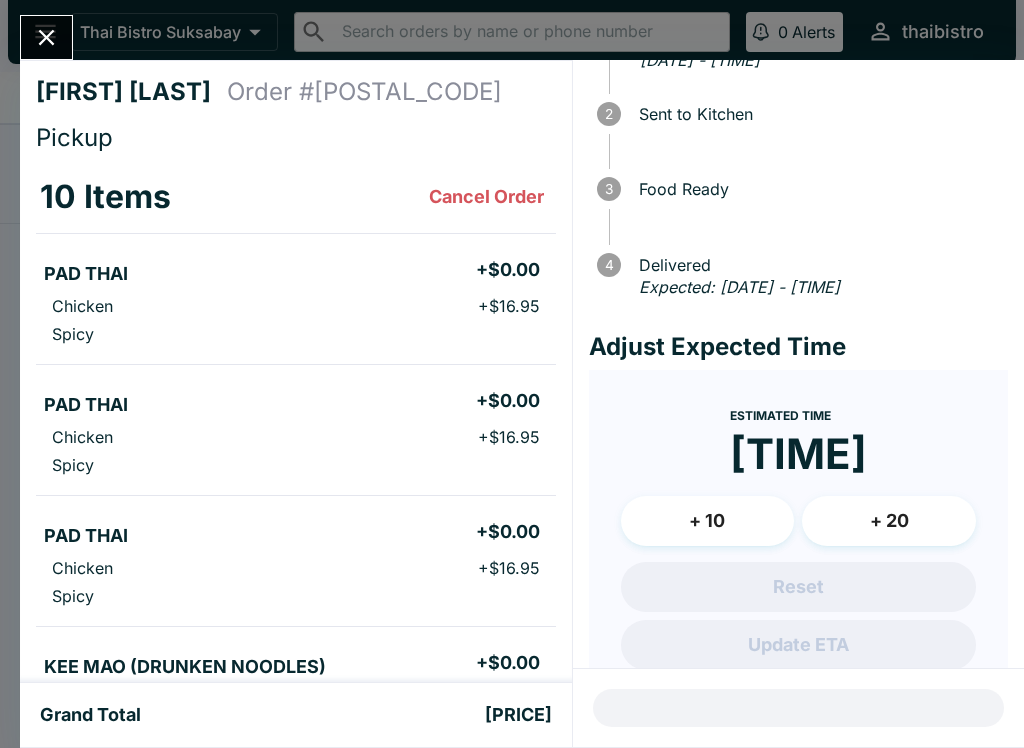 scroll, scrollTop: 99, scrollLeft: 0, axis: vertical 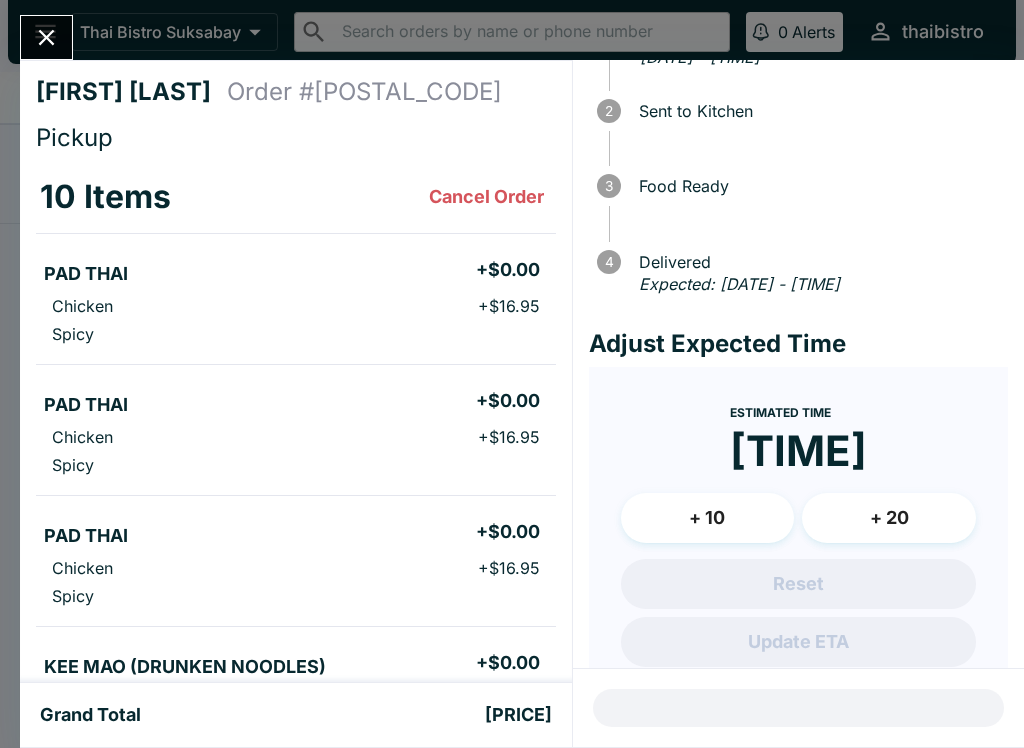 click at bounding box center (46, 37) 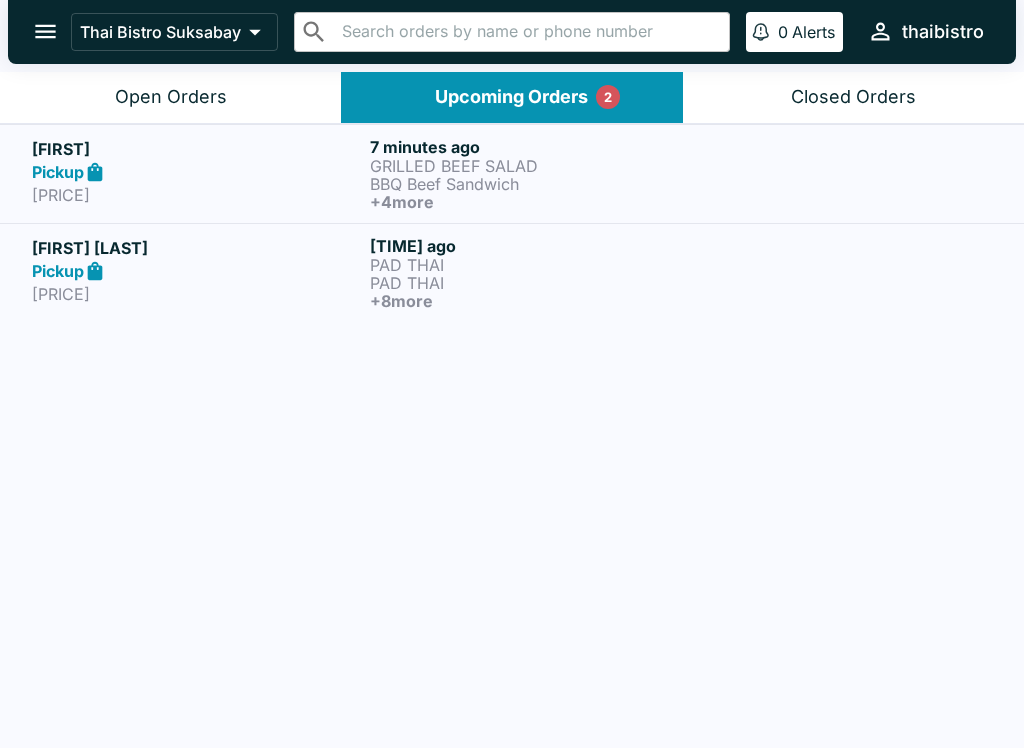click on "[FIRST] Pickup [PRICE] [TIME] GRILLED BEEF SALAD BBQ Beef Sandwich + 4 more" at bounding box center [512, 173] 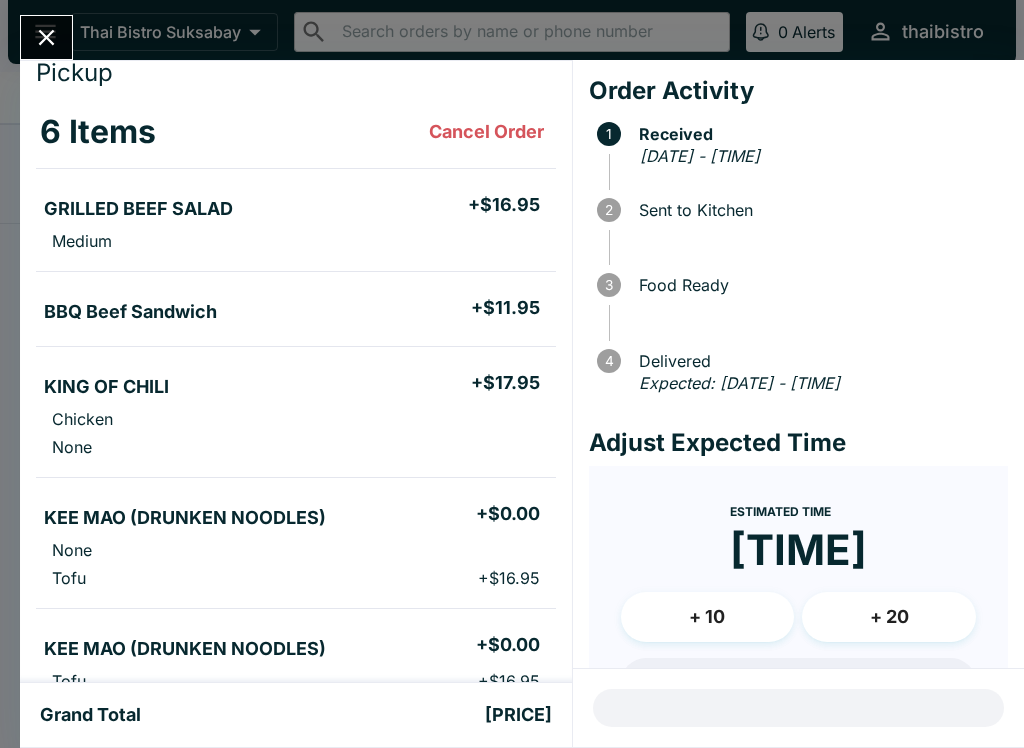 scroll, scrollTop: 74, scrollLeft: 0, axis: vertical 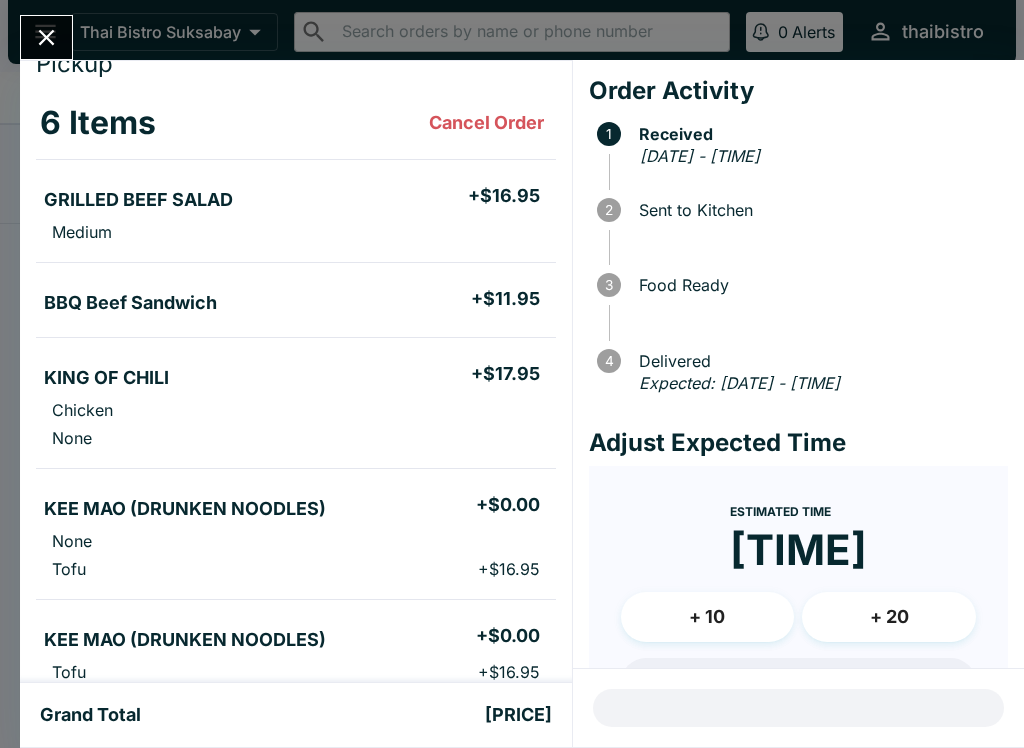 click 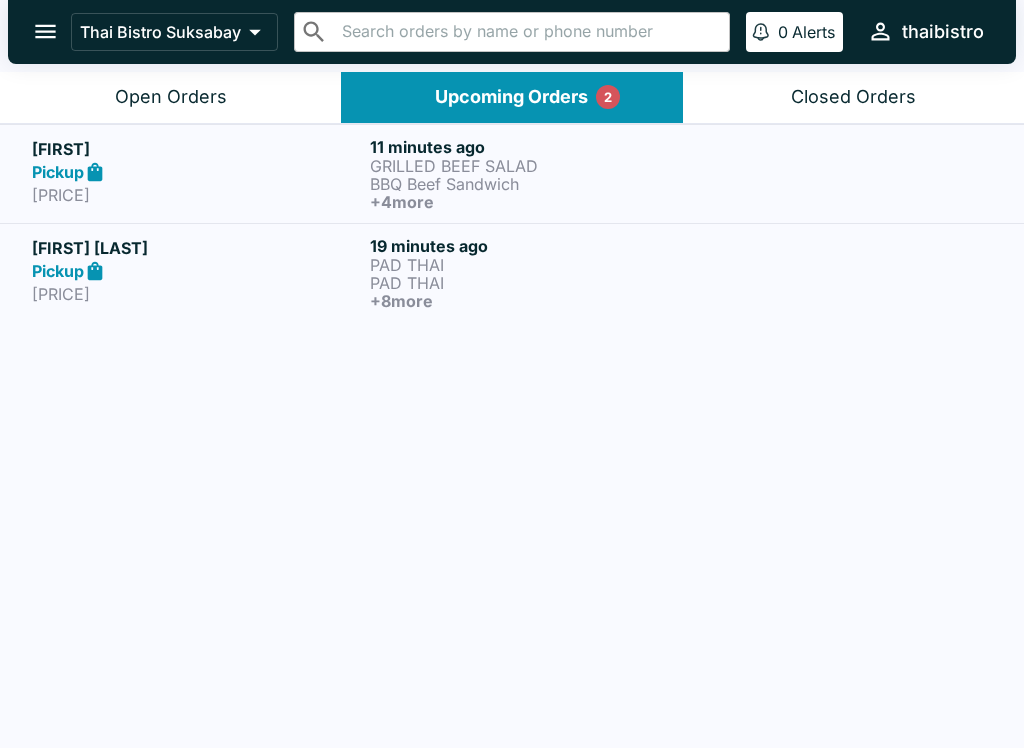 click on "PAD THAI" at bounding box center (535, 283) 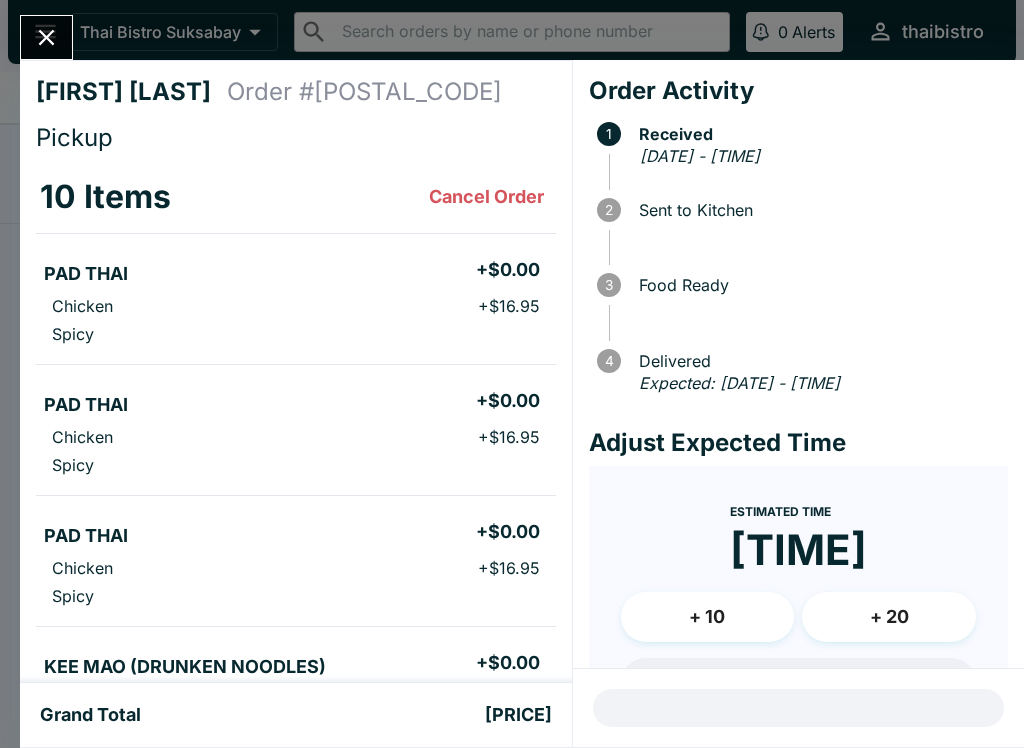 scroll, scrollTop: 0, scrollLeft: 0, axis: both 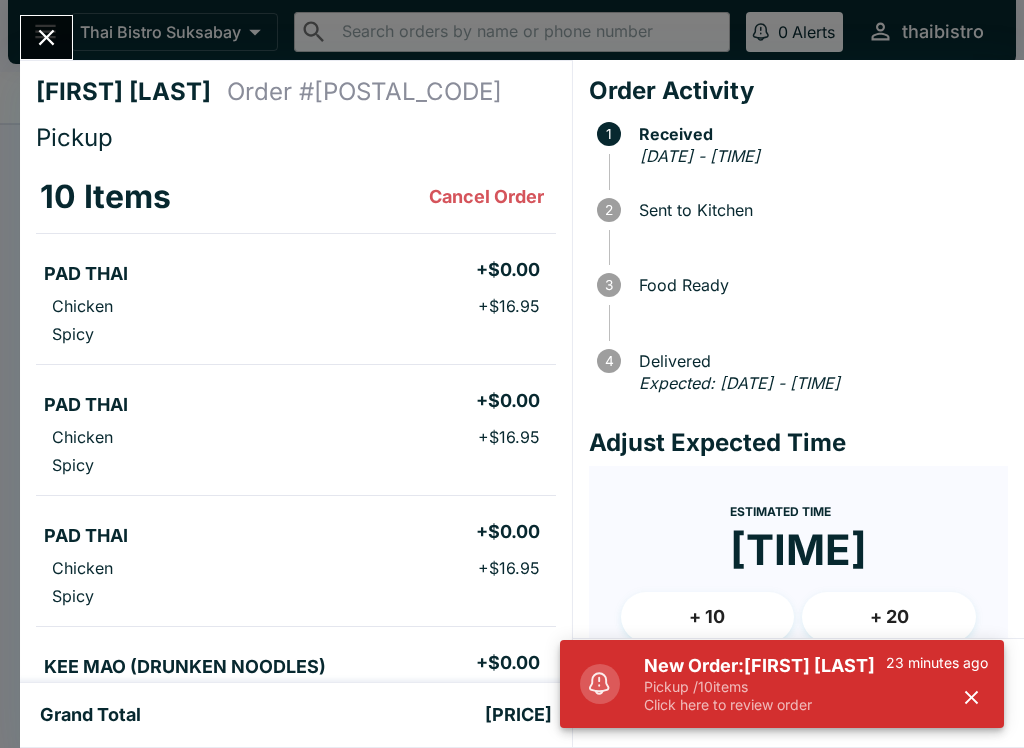 click at bounding box center [46, 37] 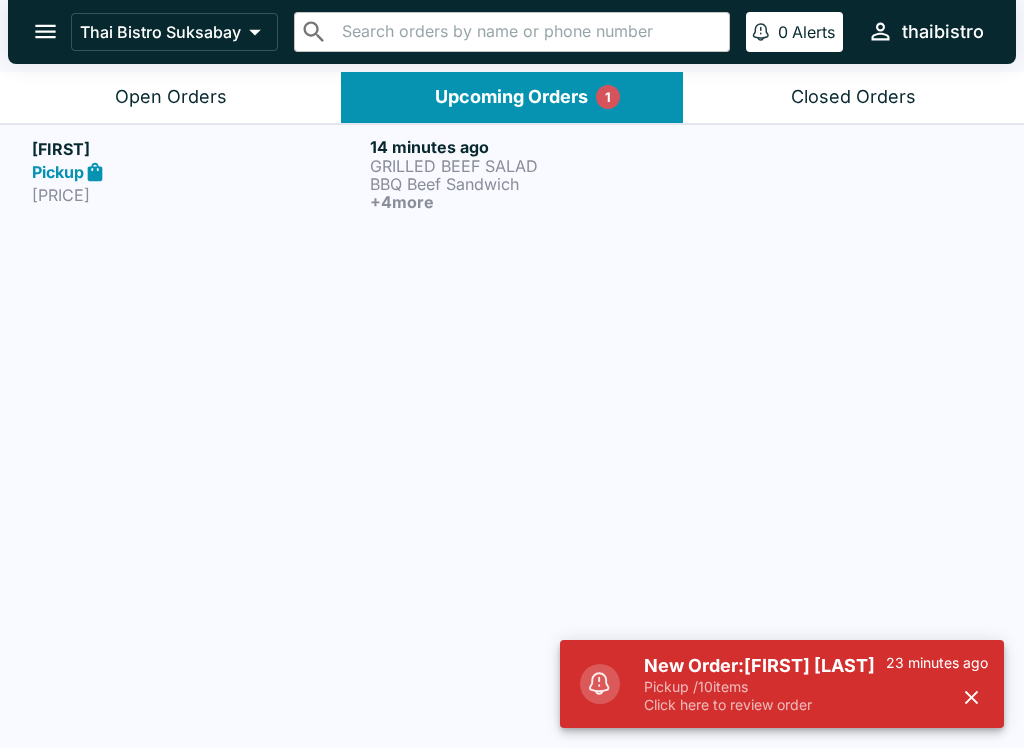 click on "Open Orders" at bounding box center [171, 97] 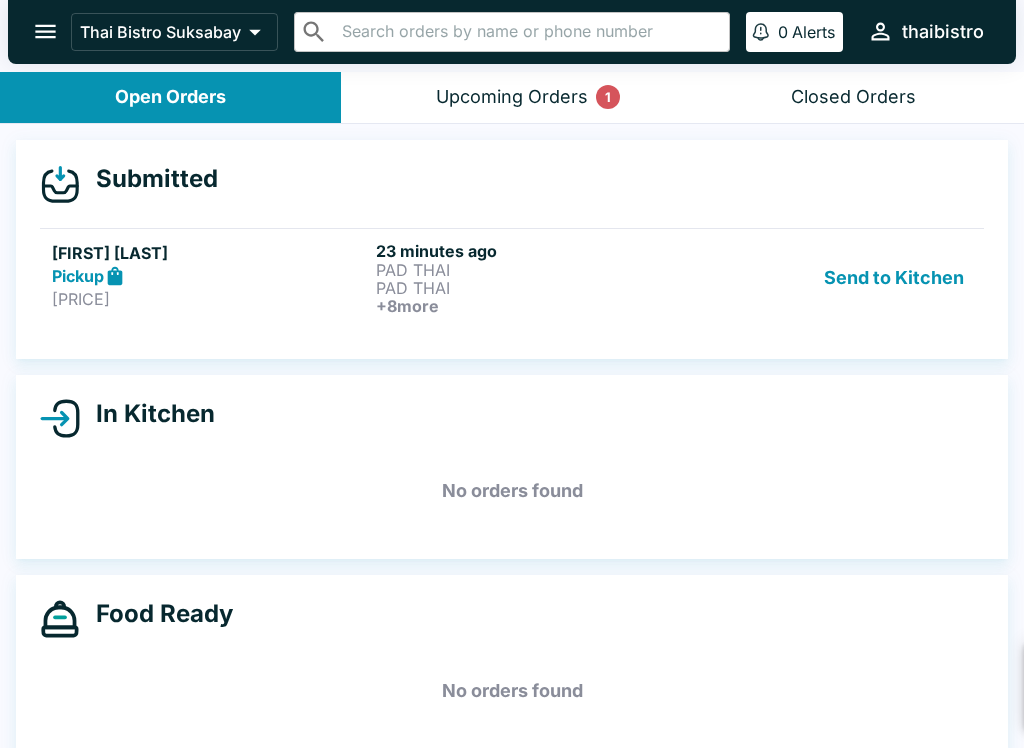 click on "PAD THAI" at bounding box center [534, 270] 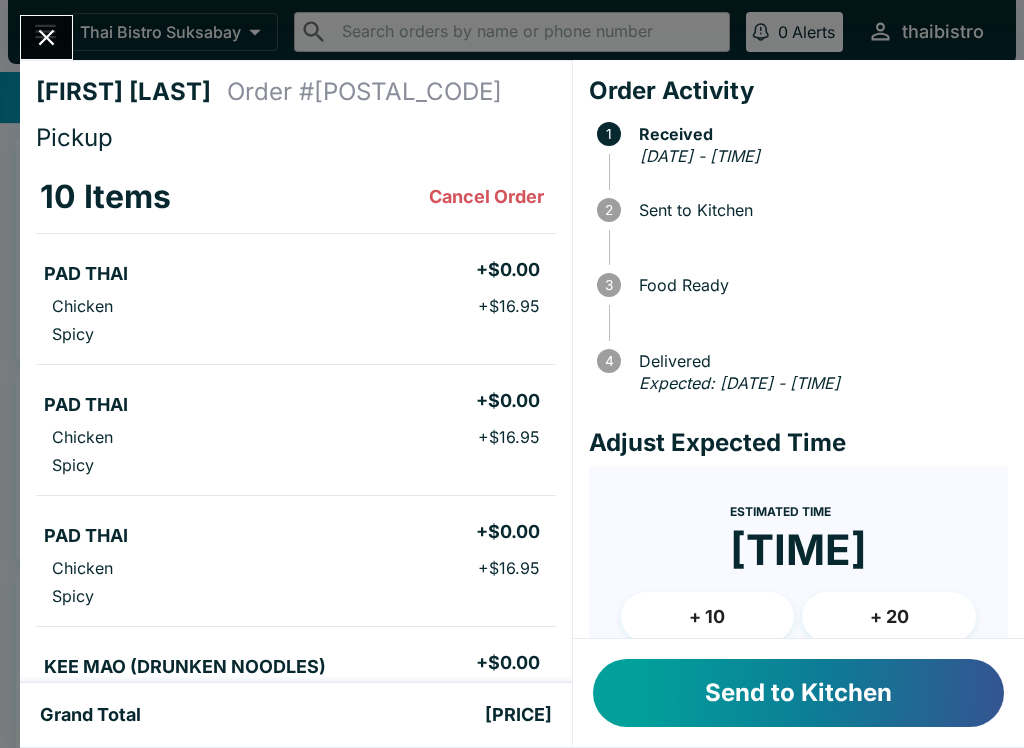 click on "Send to Kitchen" at bounding box center (798, 693) 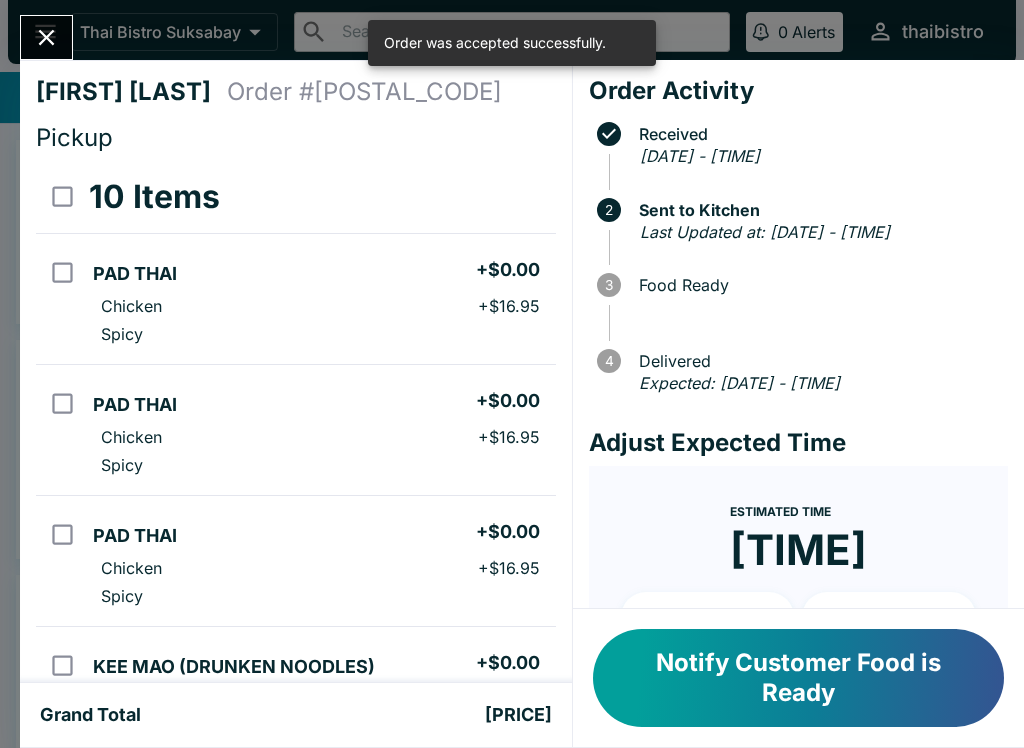 click at bounding box center [46, 37] 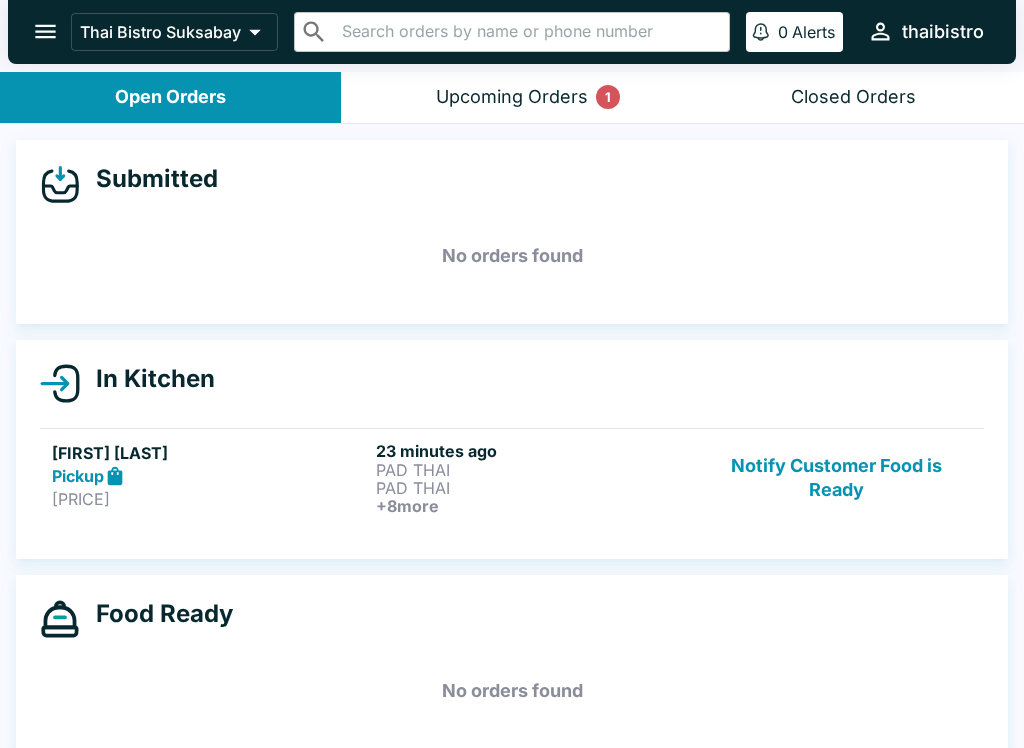 click on "Upcoming Orders 1" at bounding box center (512, 97) 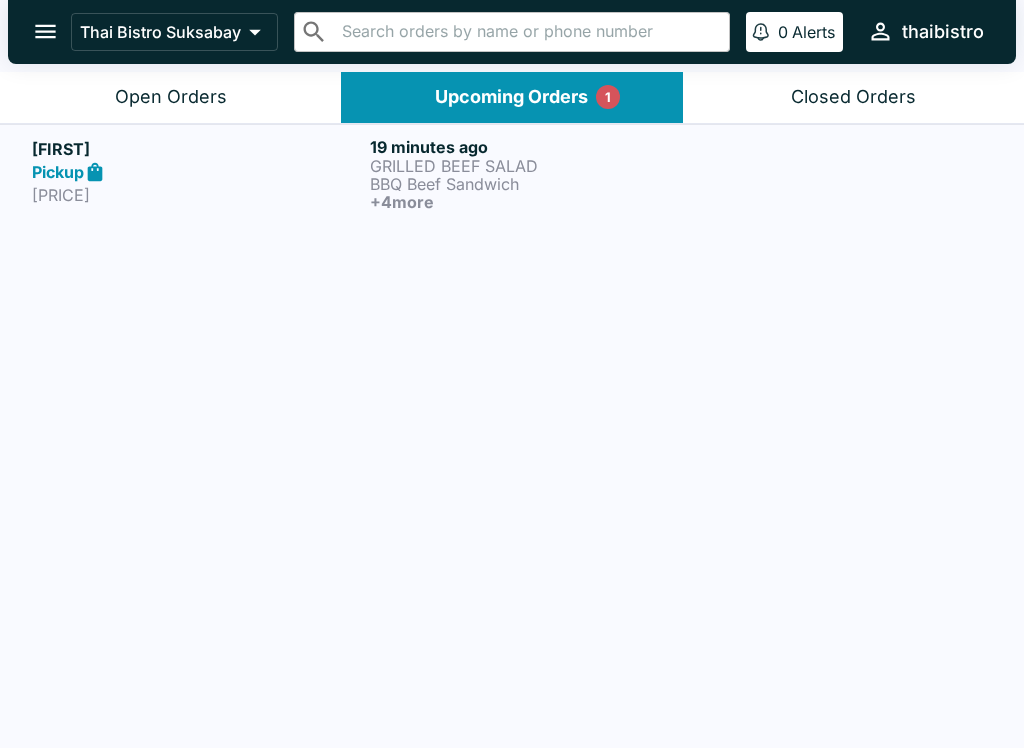 click on "Open Orders" at bounding box center [171, 97] 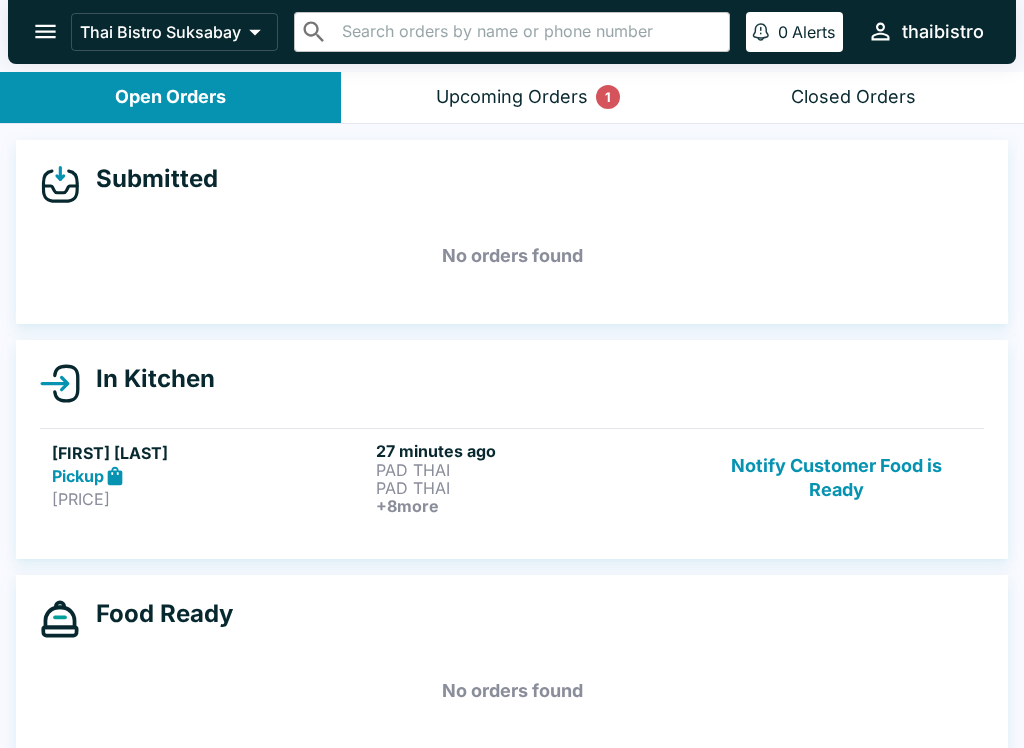 click on "Upcoming Orders 1" at bounding box center [512, 97] 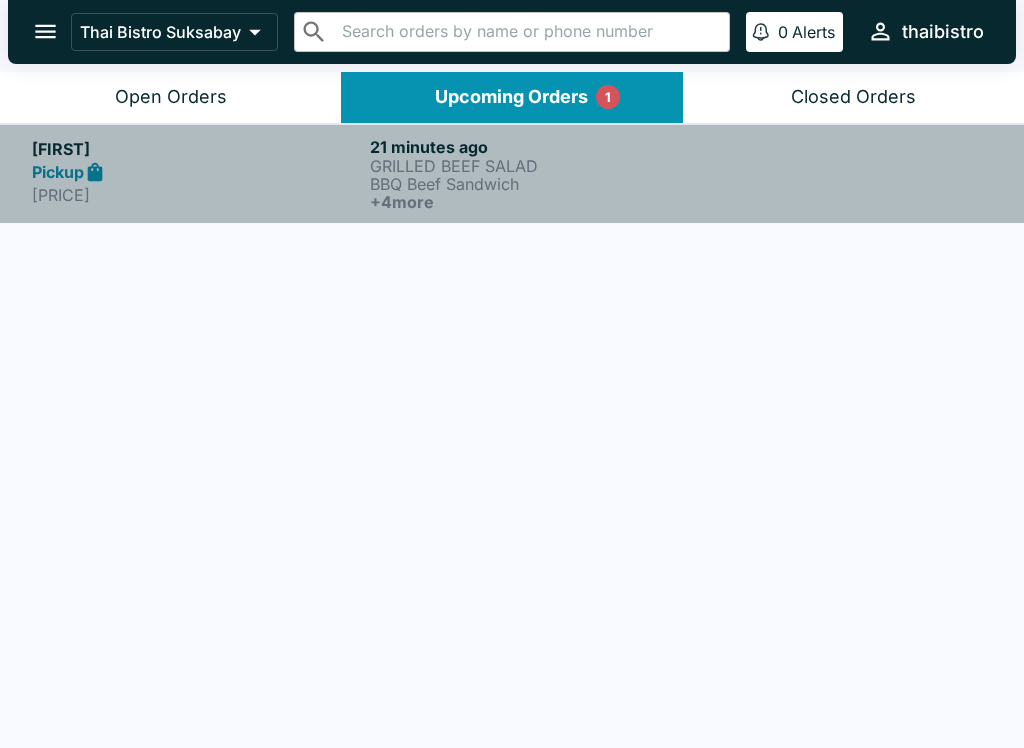 click on "[FIRST] Pickup [PRICE] [TIME] GRILLED BEEF SALAD BBQ Beef Sandwich + 4 more" at bounding box center (512, 173) 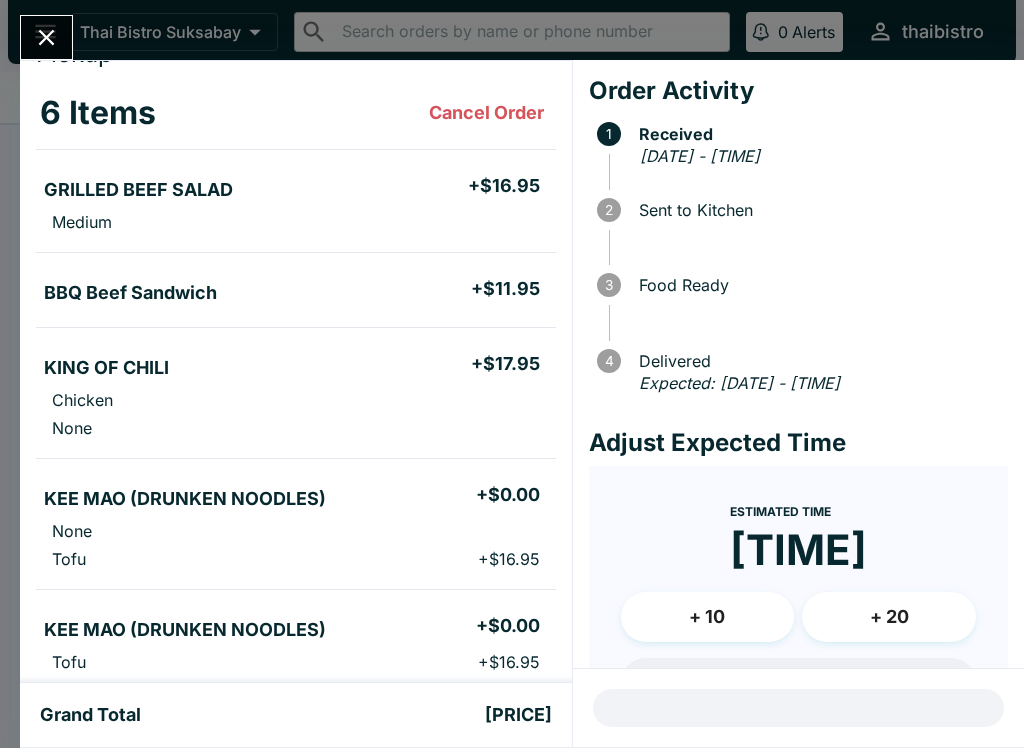 scroll, scrollTop: 87, scrollLeft: 0, axis: vertical 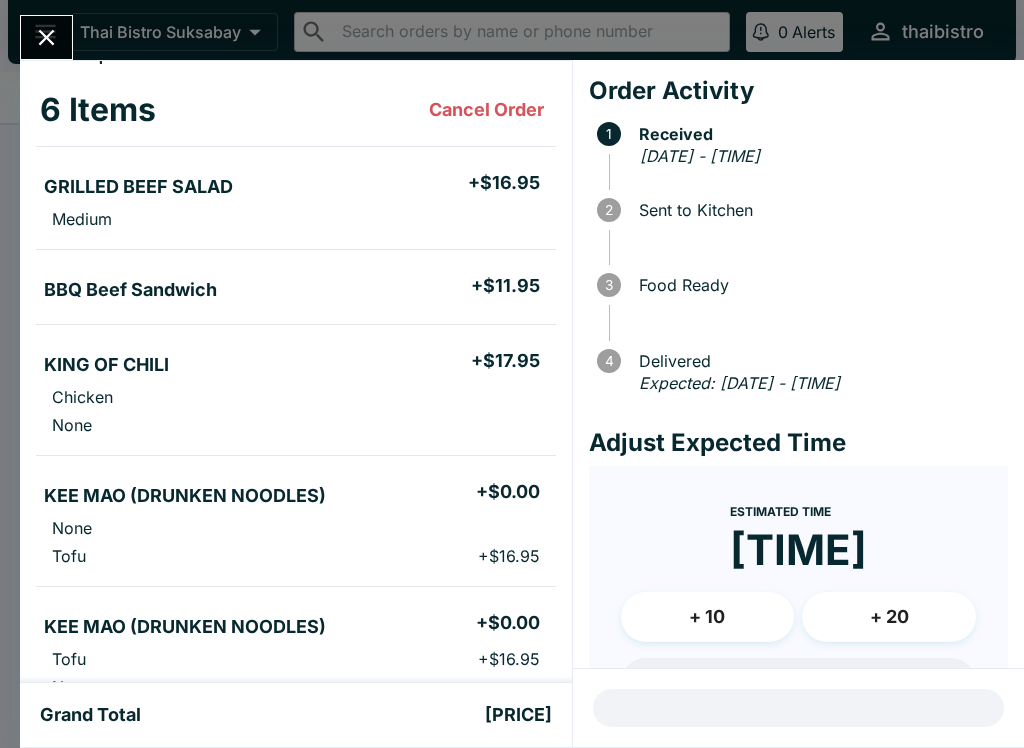 click at bounding box center (46, 37) 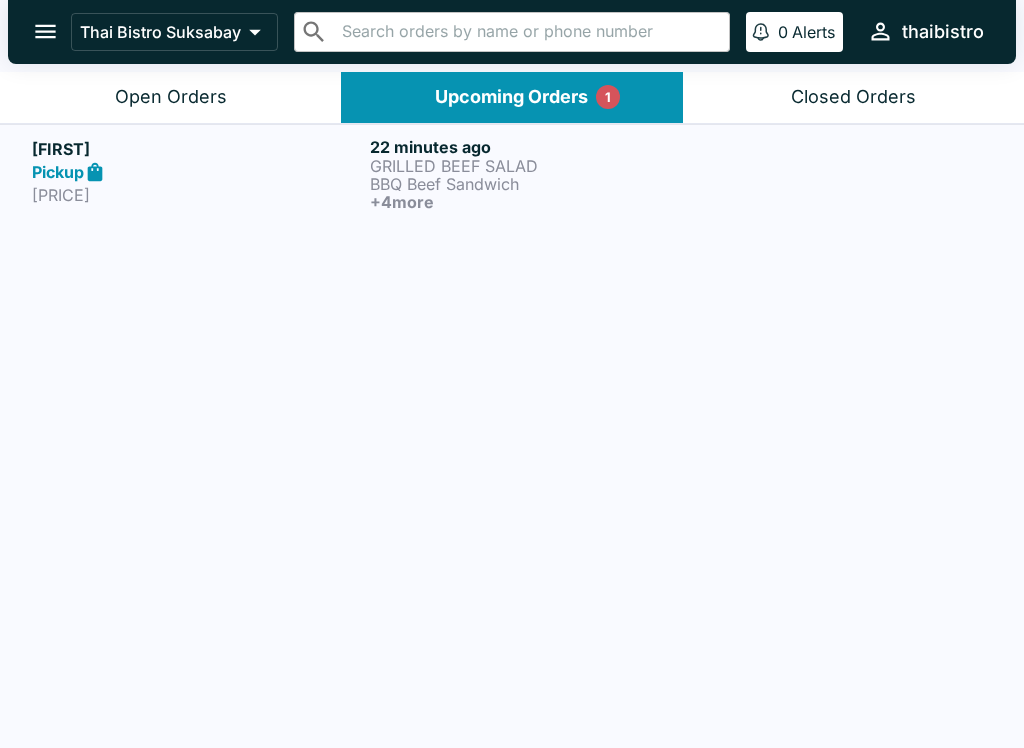 click on "Open Orders" at bounding box center [170, 97] 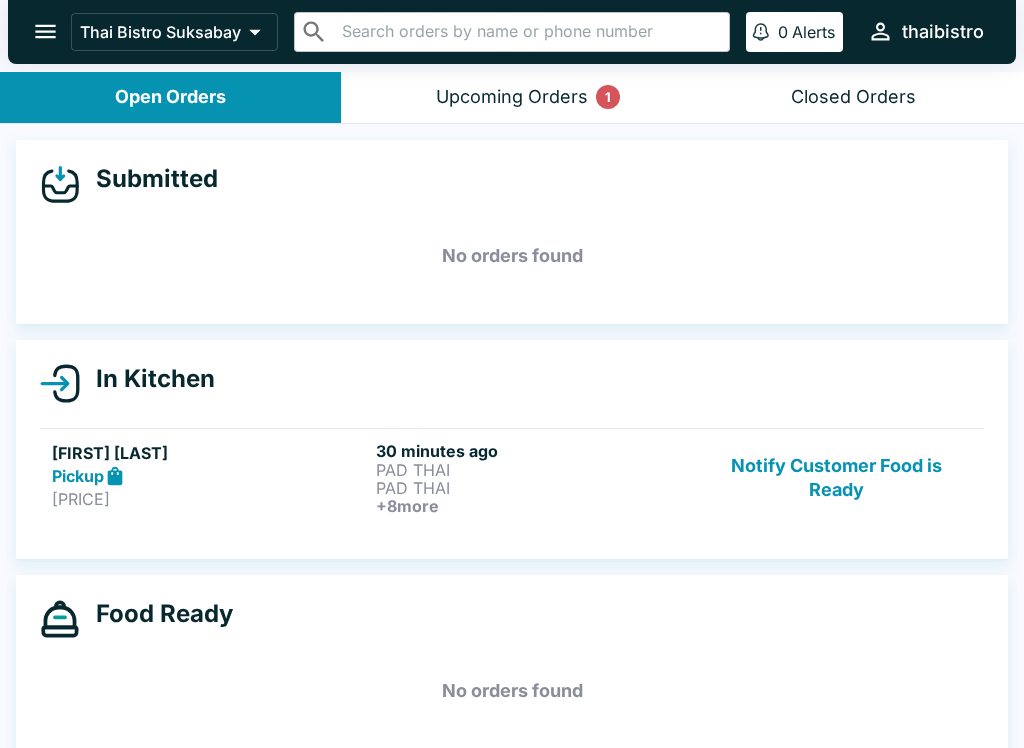 click on "PAD THAI" at bounding box center [534, 470] 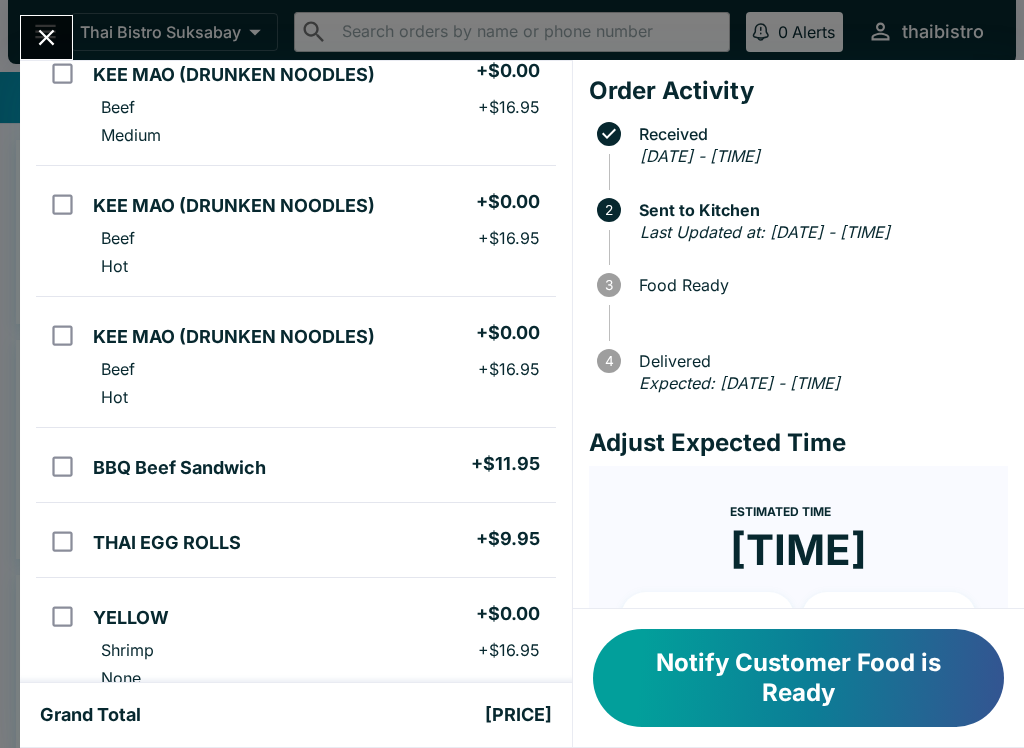 scroll, scrollTop: 724, scrollLeft: 0, axis: vertical 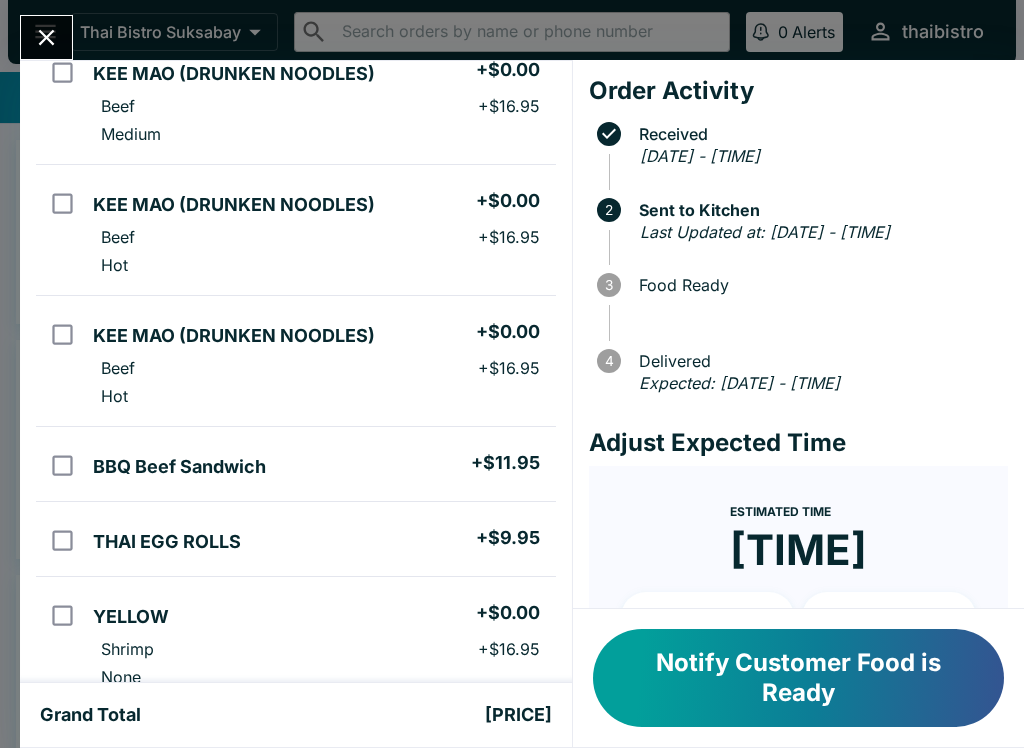 click at bounding box center (46, 37) 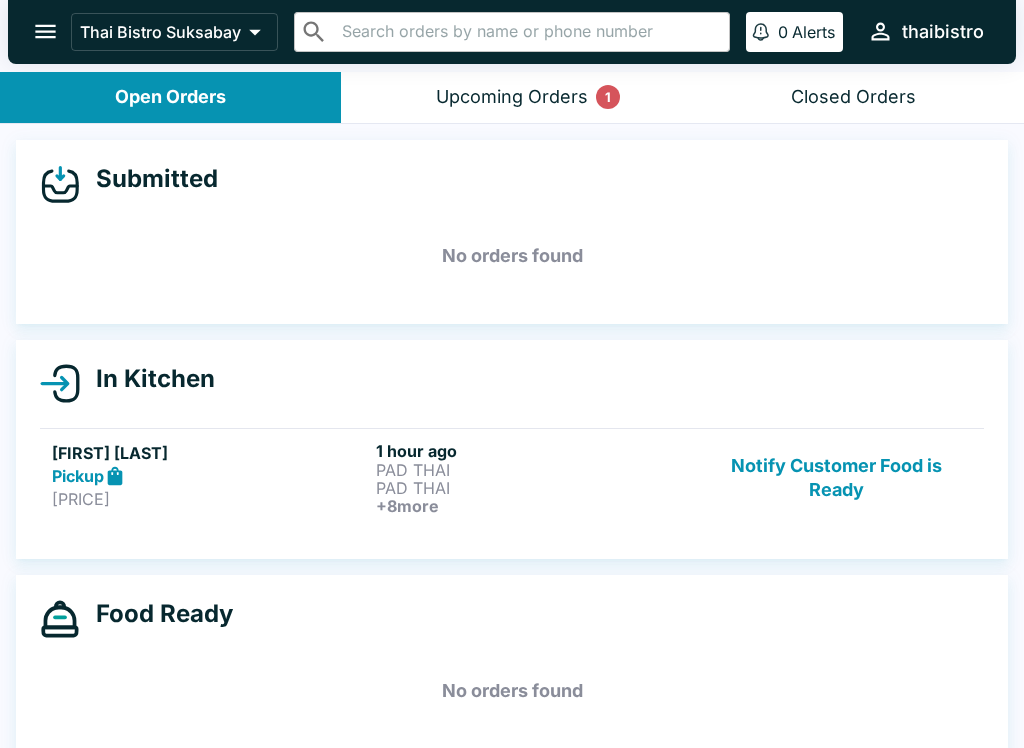 click on "Upcoming Orders 1" at bounding box center [511, 97] 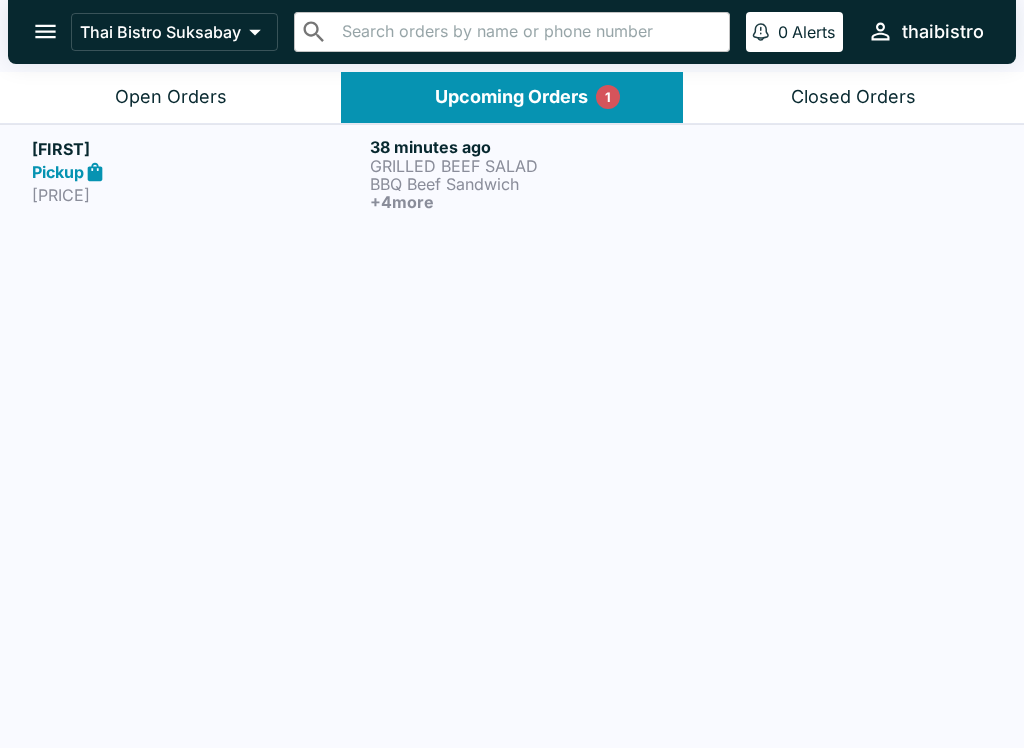 click on "GRILLED BEEF SALAD" at bounding box center [535, 166] 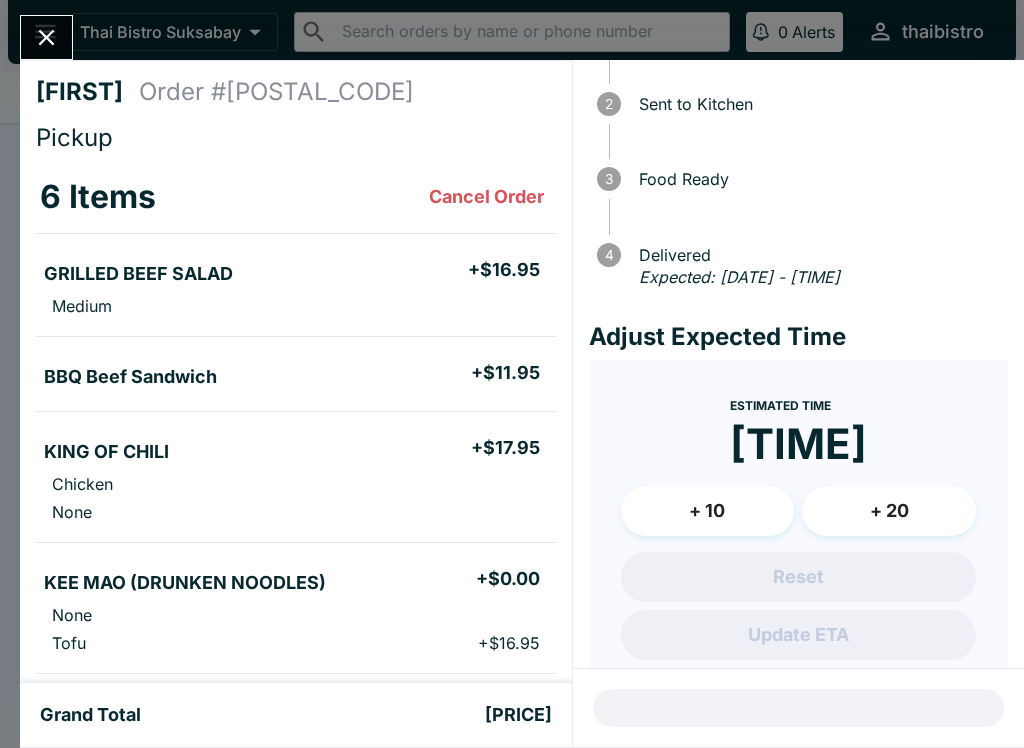 scroll, scrollTop: 113, scrollLeft: 0, axis: vertical 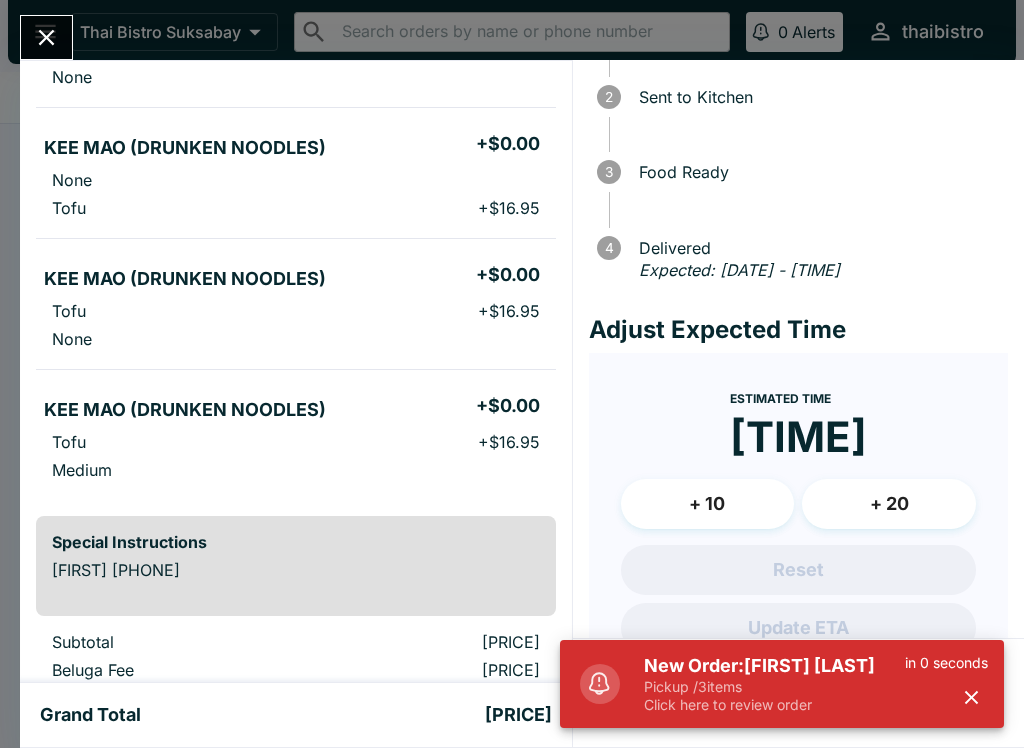 click 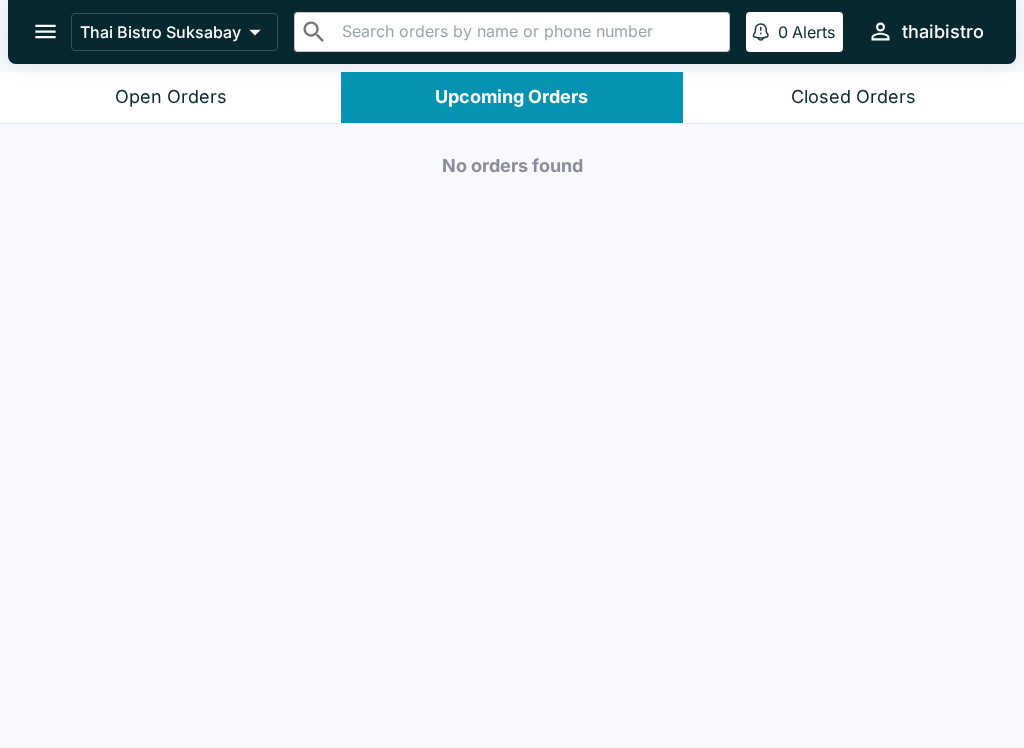 click on "Thai Bistro Suksabay ​ ​ 0 Alerts thaibistro" at bounding box center [512, 36] 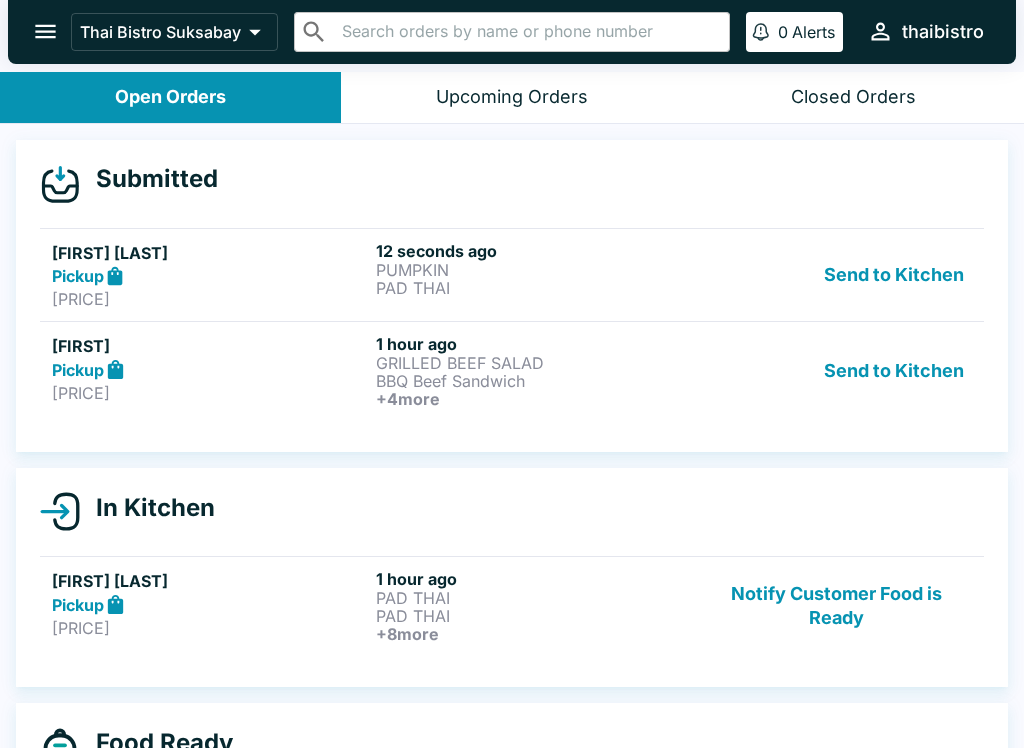 click on "Send to Kitchen" at bounding box center [894, 371] 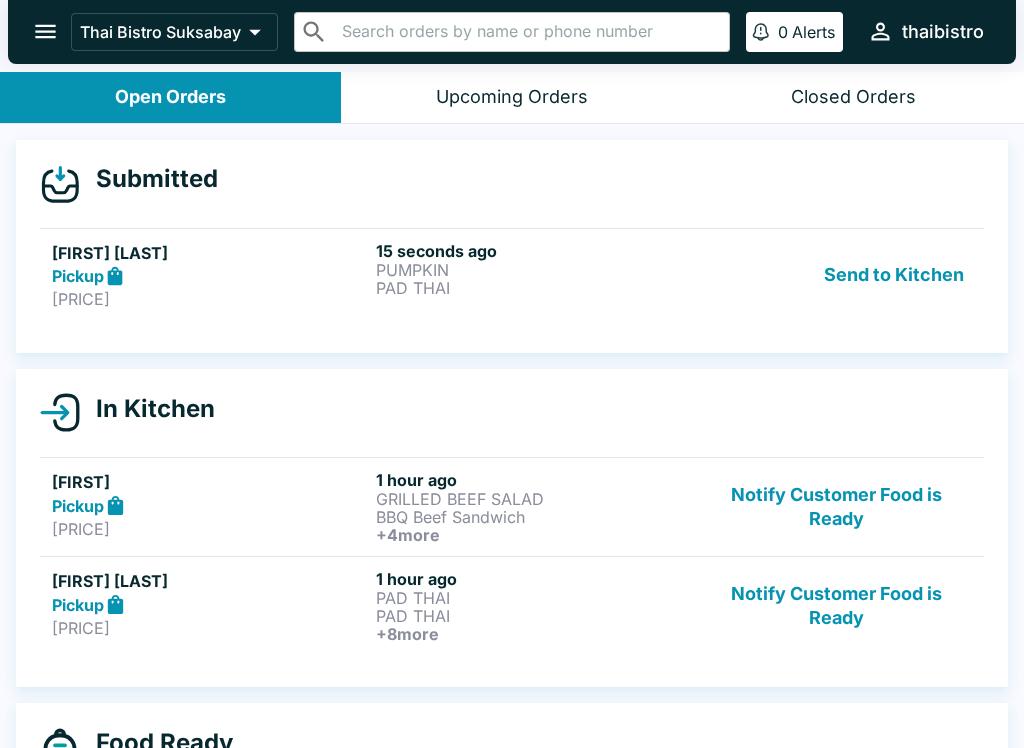 click on "PAD THAI" at bounding box center (534, 288) 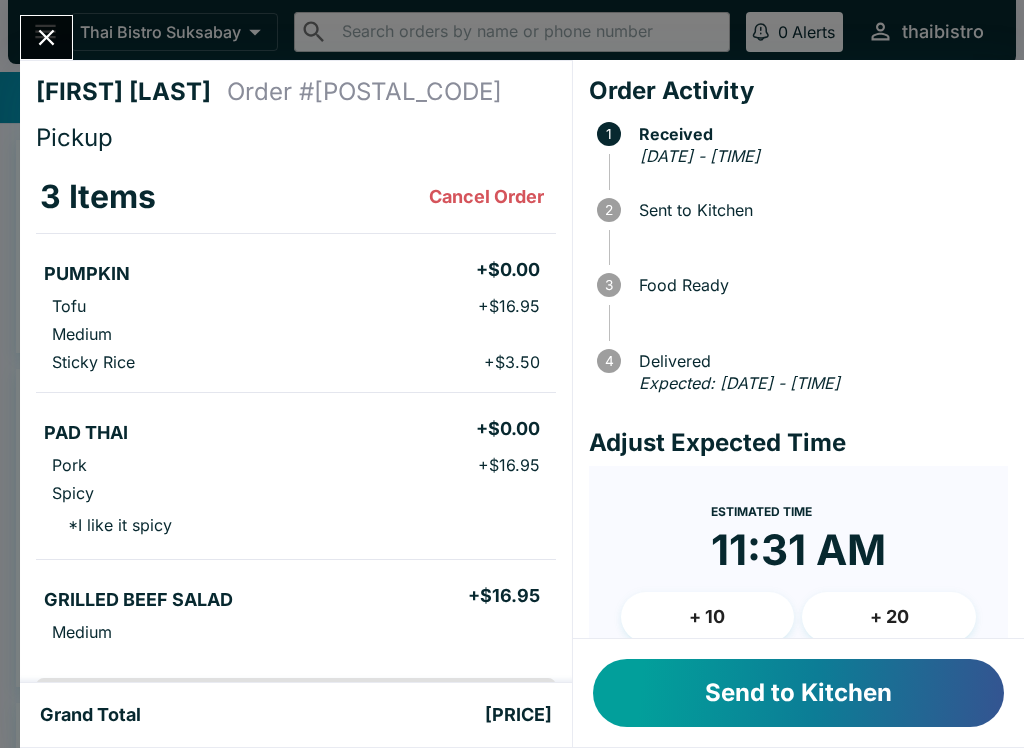click on "Send to Kitchen" at bounding box center (798, 693) 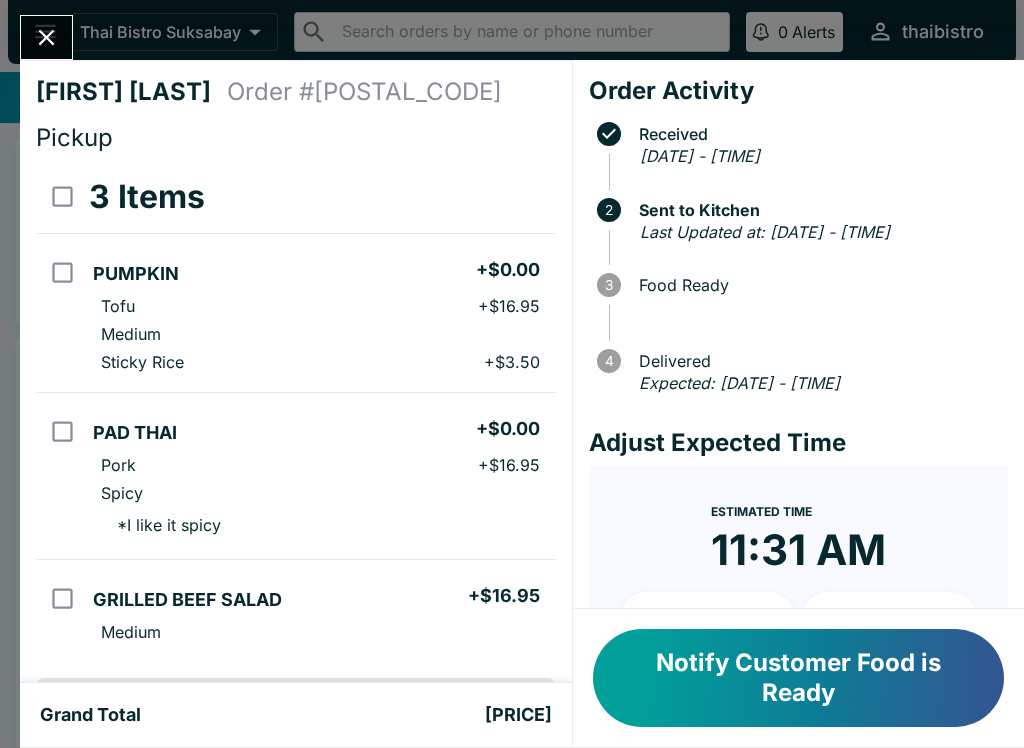 scroll, scrollTop: 0, scrollLeft: 0, axis: both 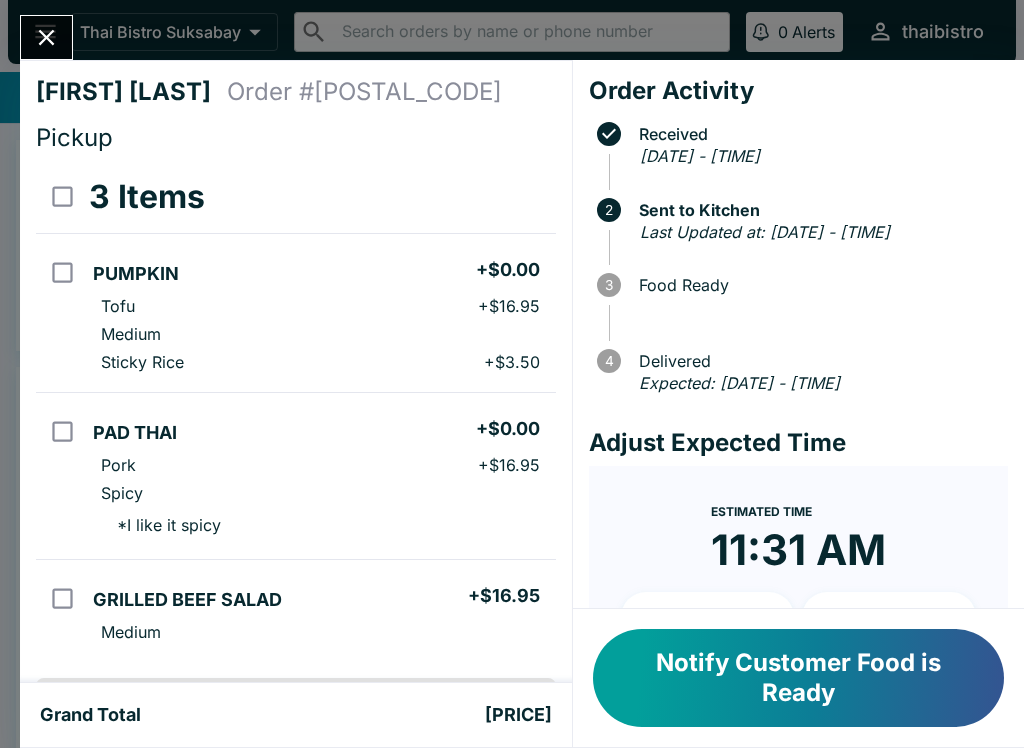 click on "Notify Customer Food is Ready" at bounding box center [798, 678] 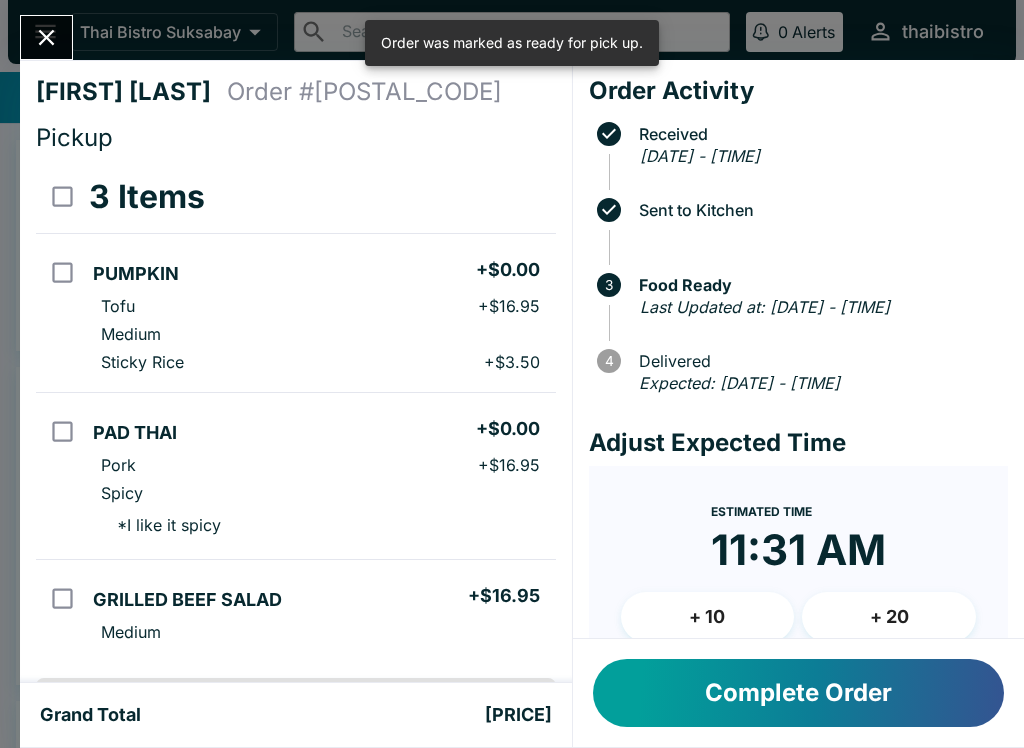 click on "Complete Order" at bounding box center [798, 693] 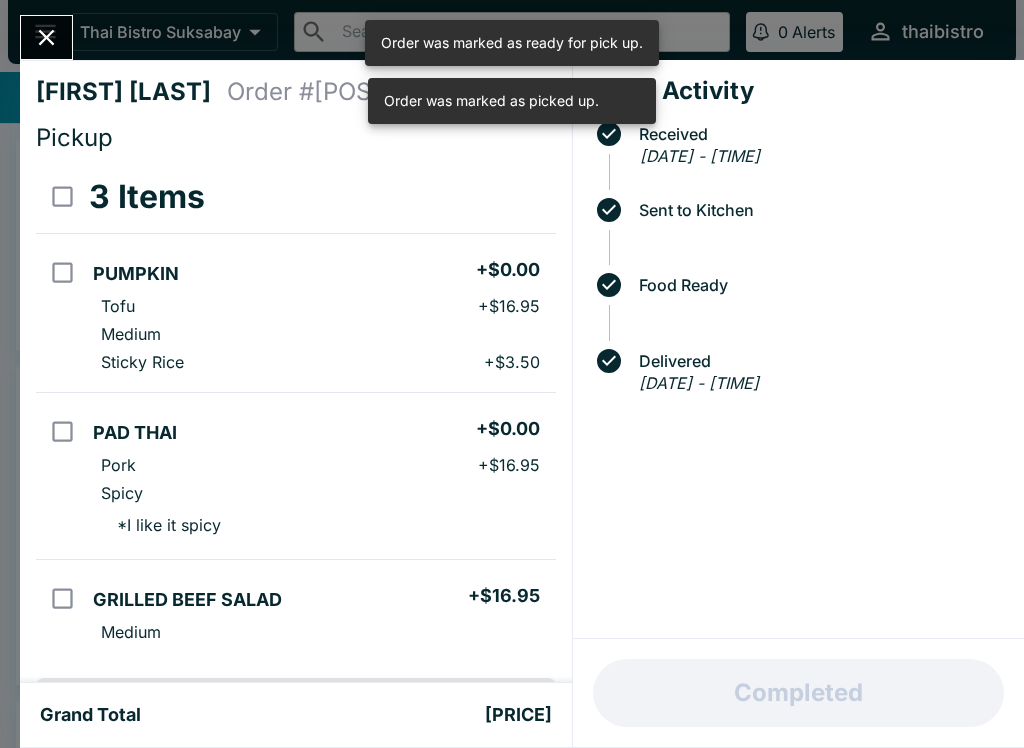 click at bounding box center [46, 37] 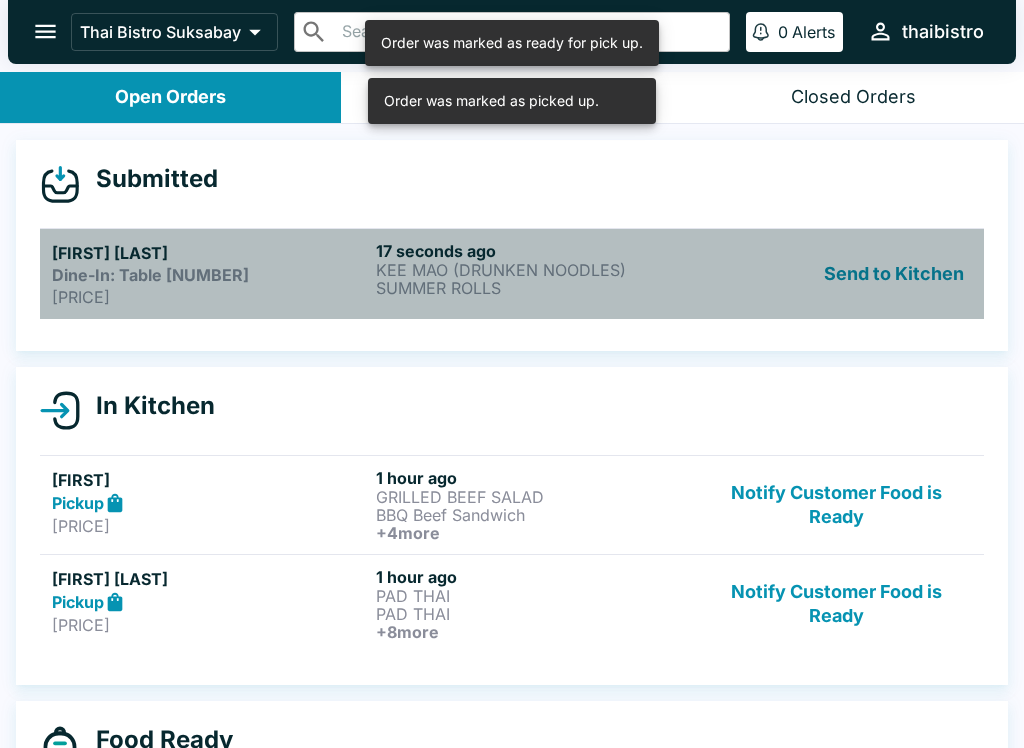 click on "KEE MAO (DRUNKEN NOODLES)" at bounding box center [534, 270] 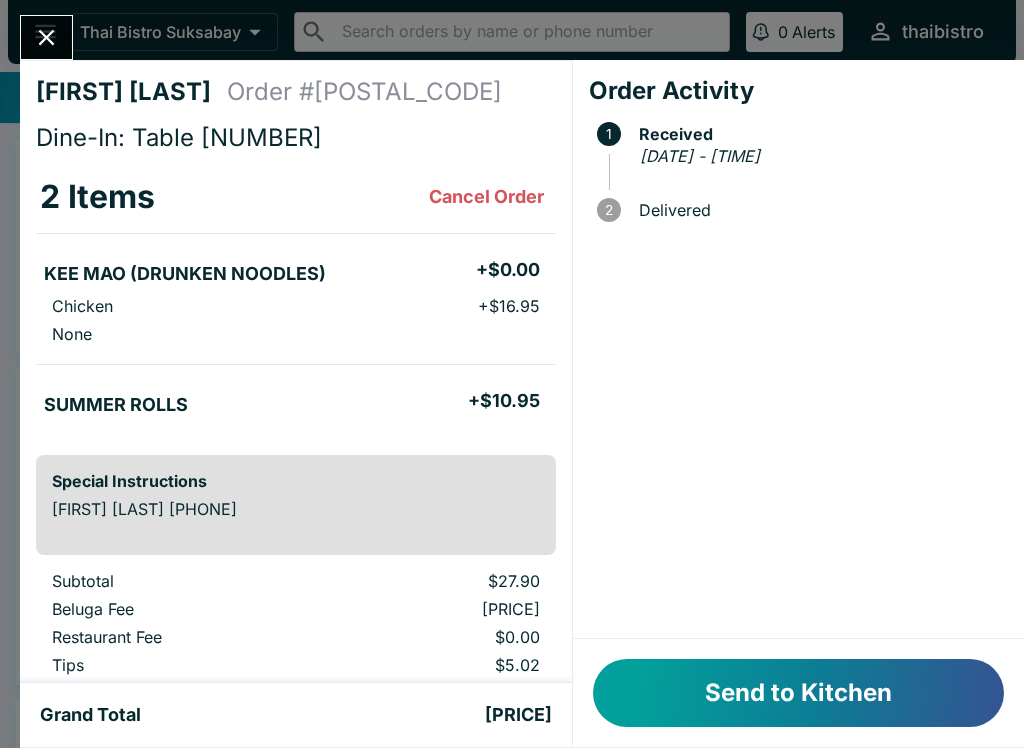 click on "Send to Kitchen" at bounding box center [798, 693] 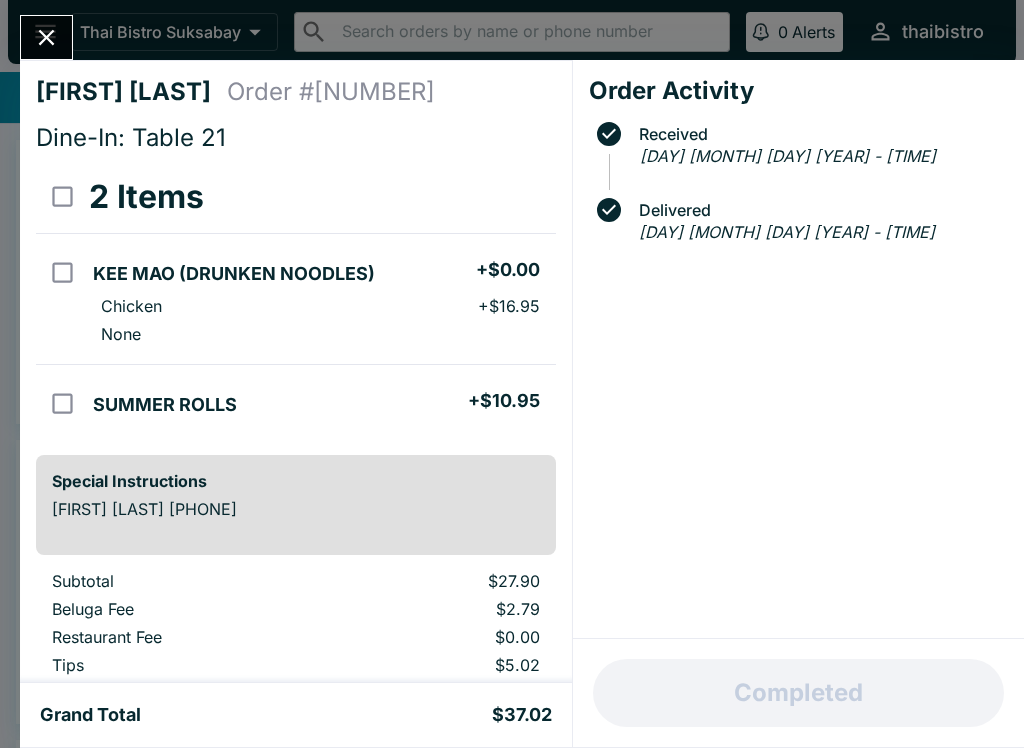 scroll, scrollTop: 0, scrollLeft: 0, axis: both 